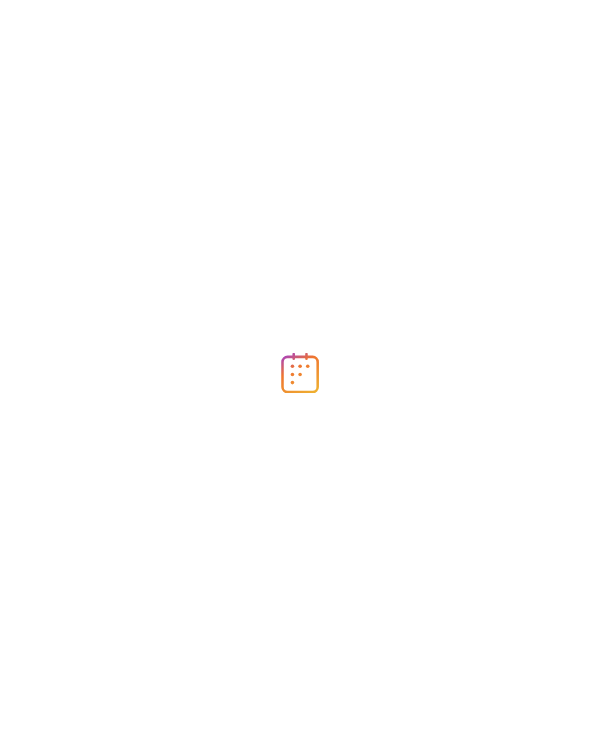 scroll, scrollTop: 0, scrollLeft: 0, axis: both 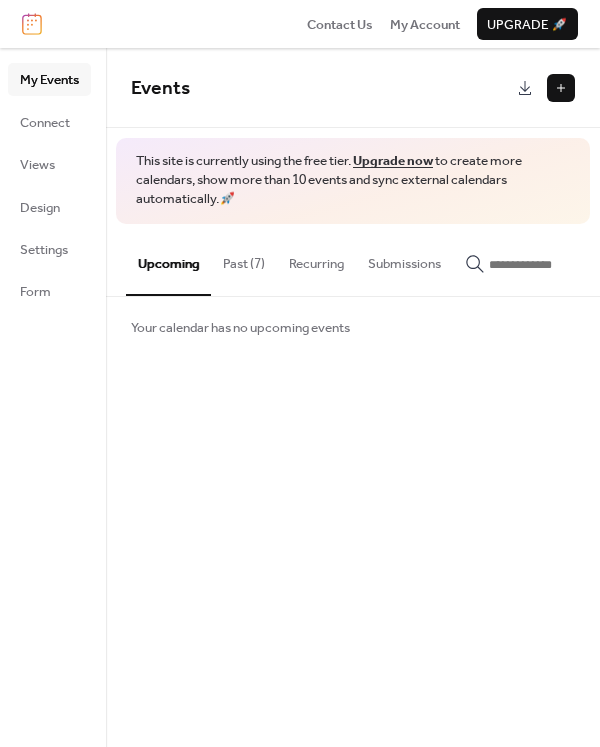 click at bounding box center (561, 88) 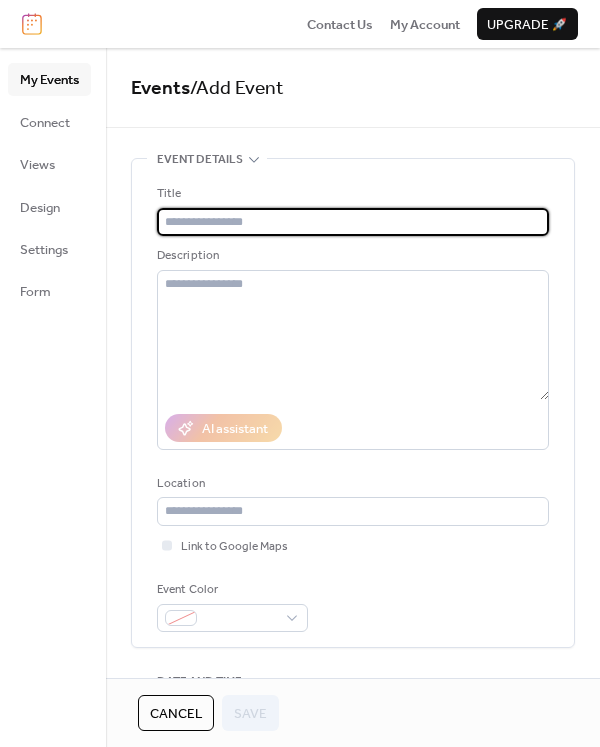 type on "*" 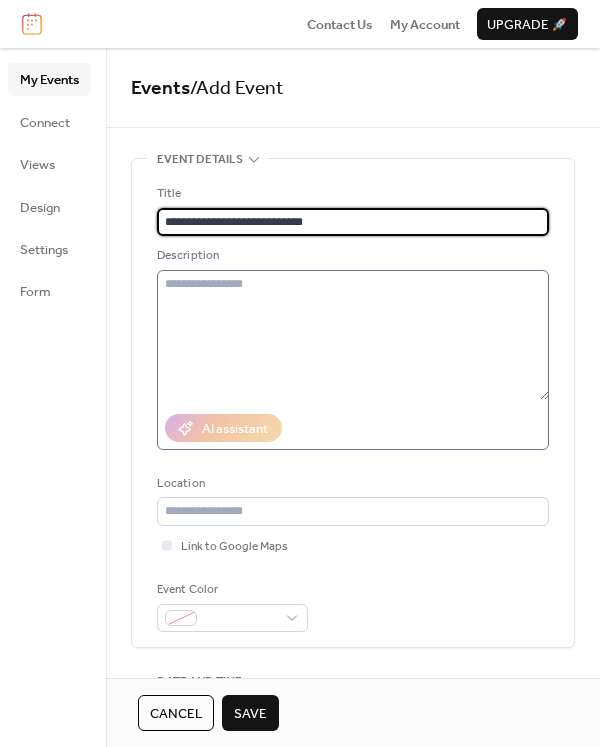 type on "**********" 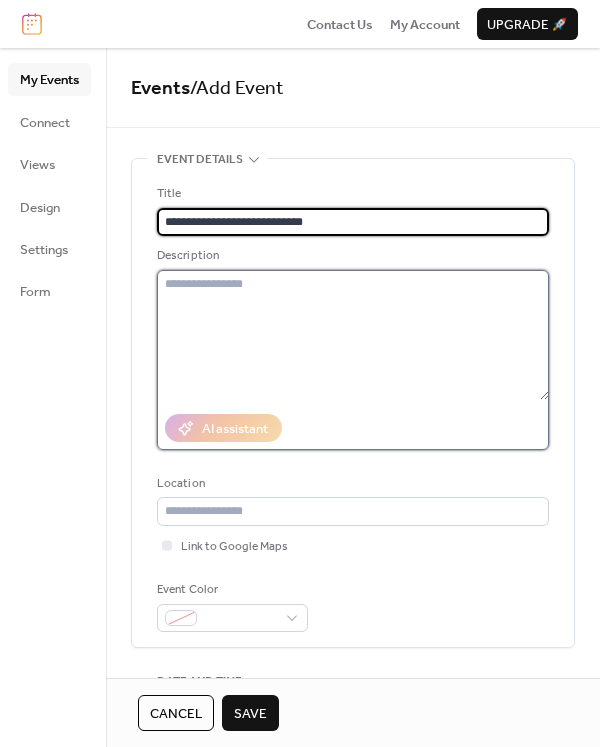click at bounding box center [353, 335] 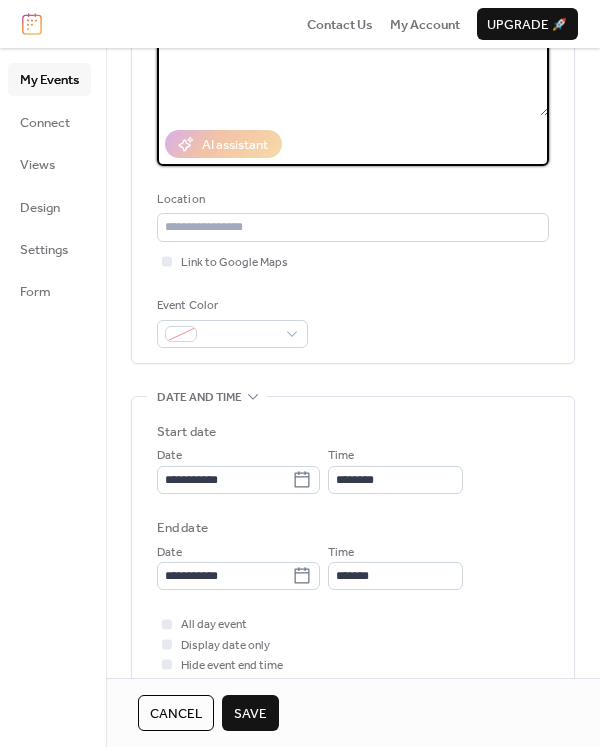 scroll, scrollTop: 378, scrollLeft: 0, axis: vertical 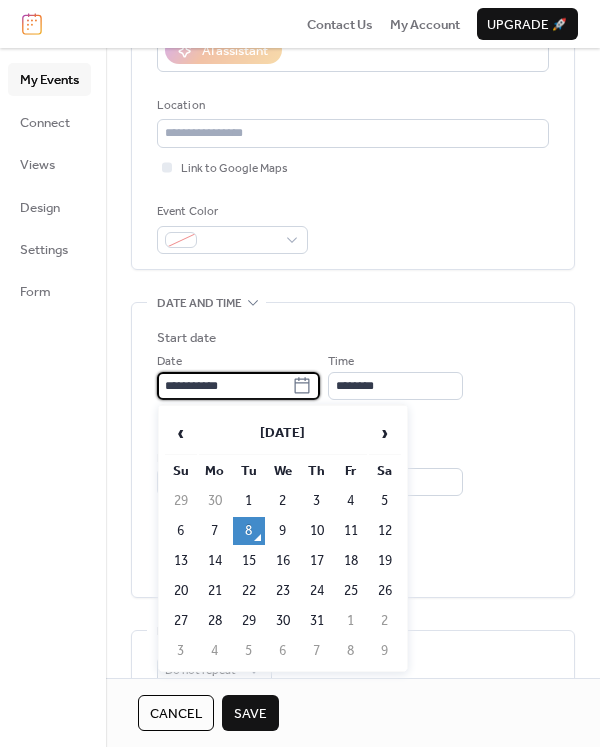 click on "**********" at bounding box center [224, 386] 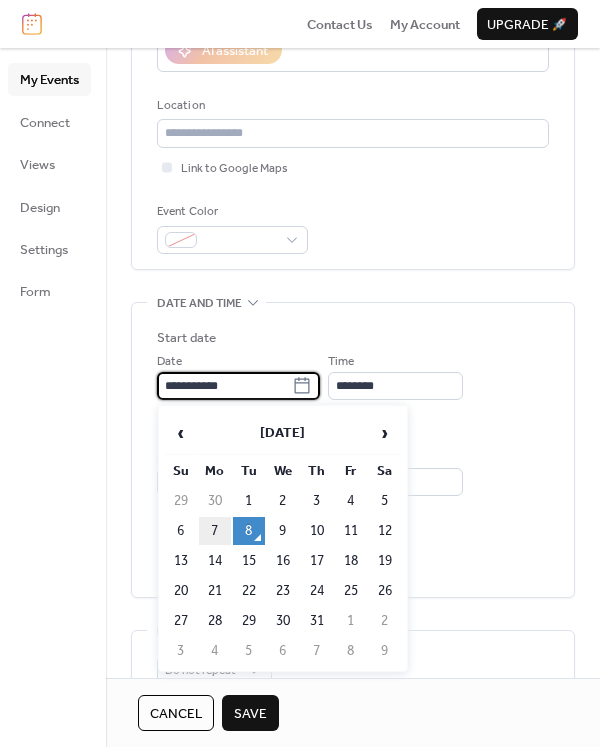 click on "7" at bounding box center [215, 531] 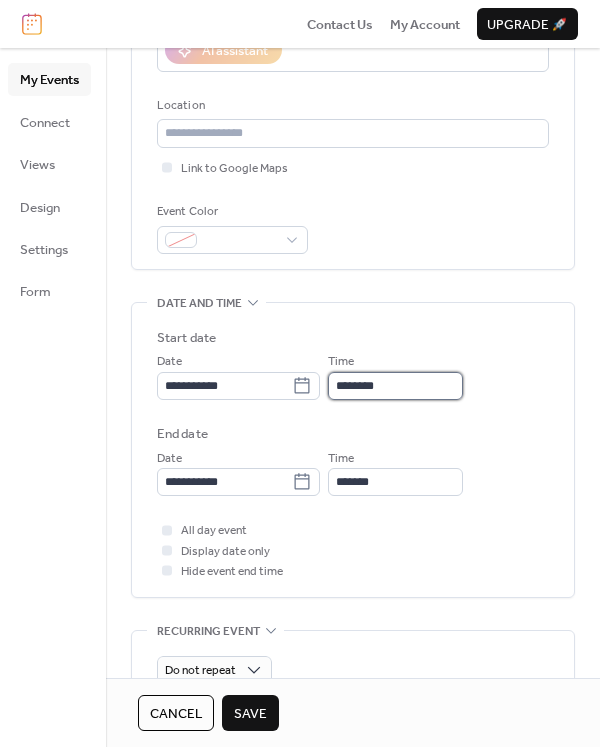click on "********" at bounding box center [395, 386] 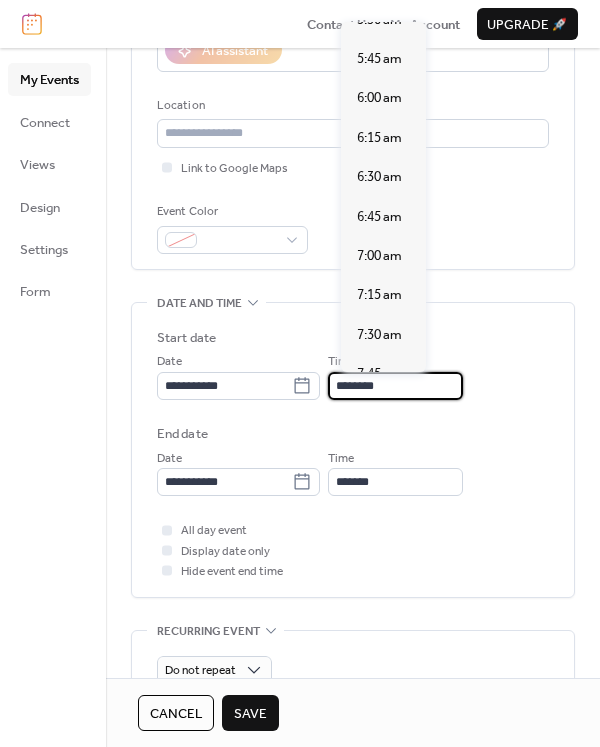scroll, scrollTop: 893, scrollLeft: 0, axis: vertical 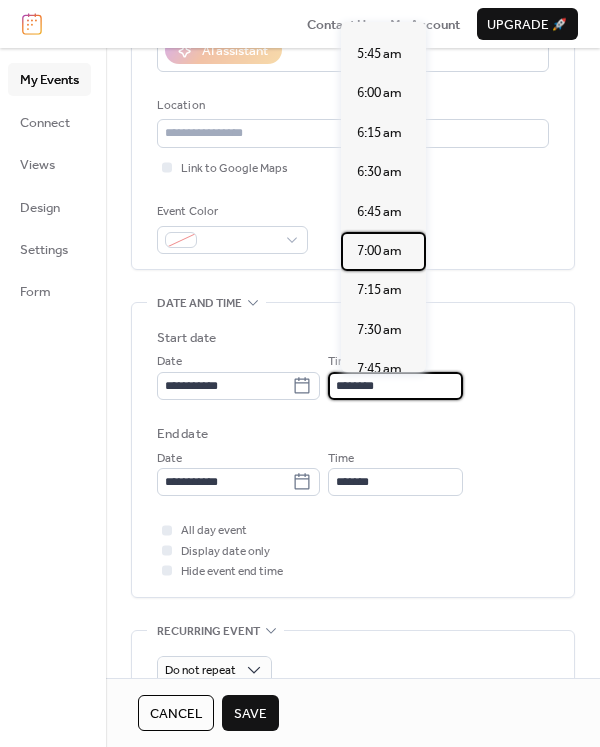 click on "7:00 am" at bounding box center [379, 251] 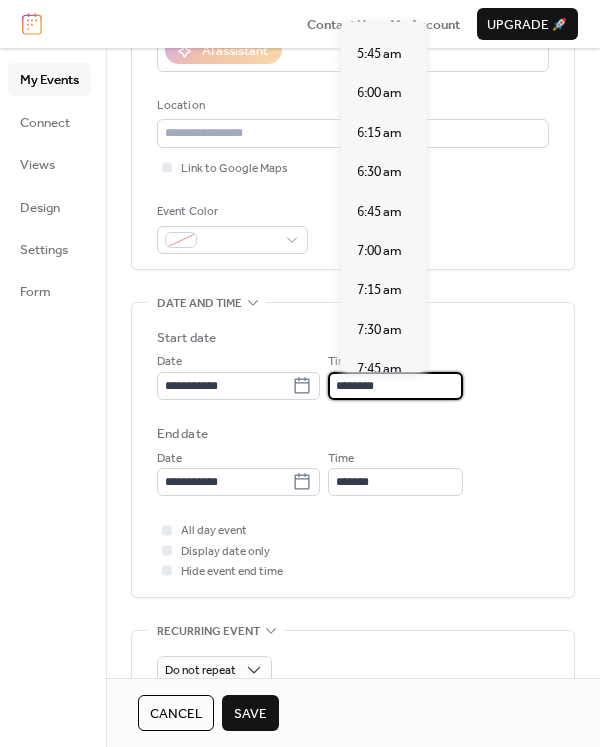 type on "*******" 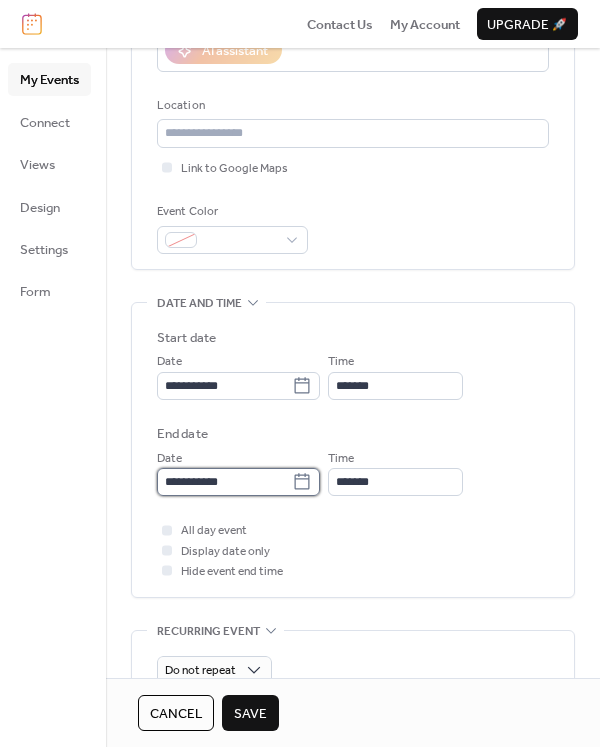 click on "**********" at bounding box center (224, 482) 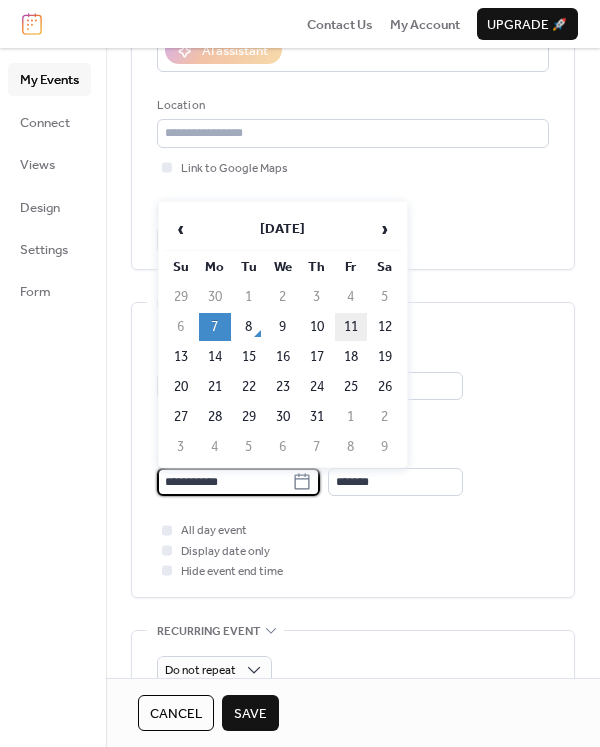 click on "11" at bounding box center (351, 327) 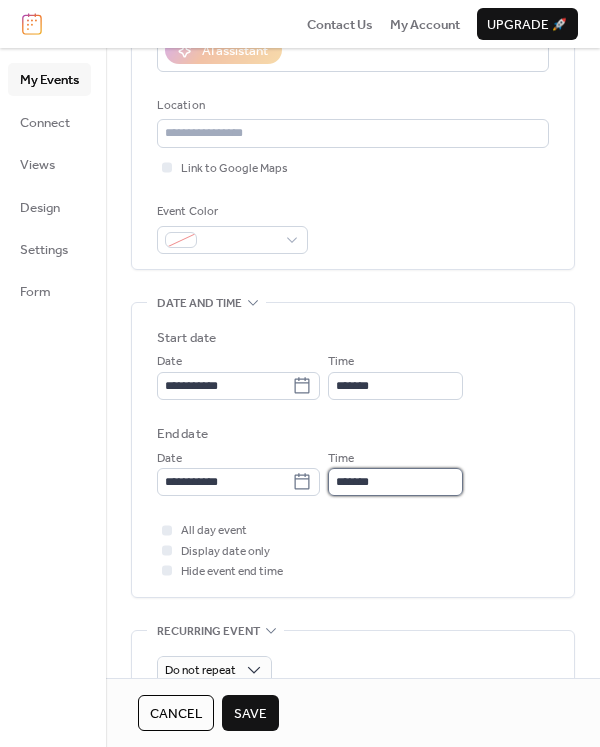 click on "*******" at bounding box center (395, 482) 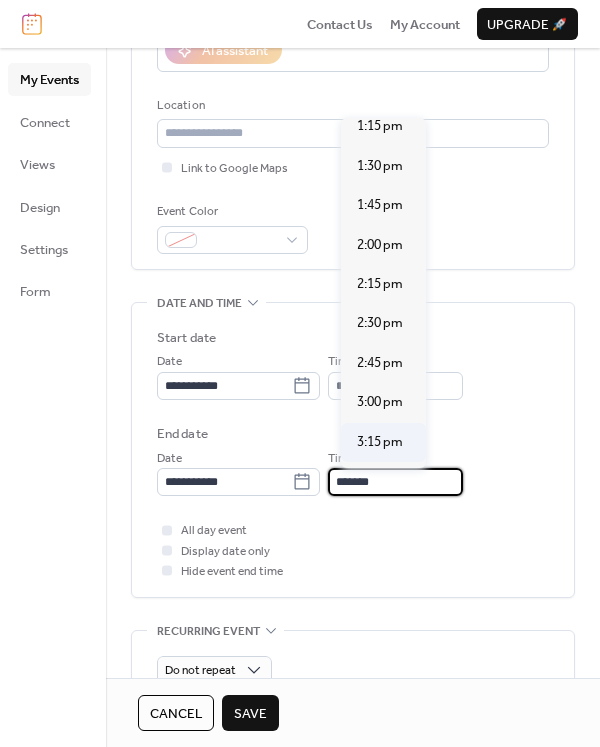 scroll, scrollTop: 2100, scrollLeft: 0, axis: vertical 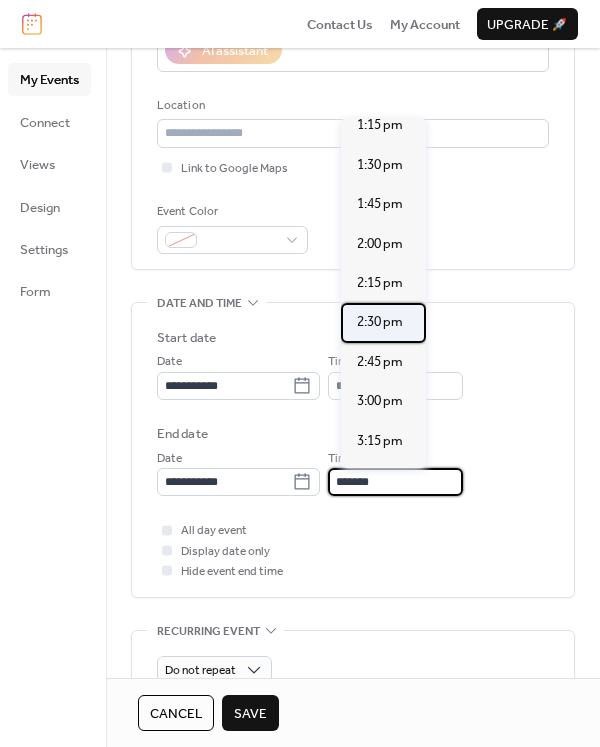 click on "2:30 pm" at bounding box center [380, 322] 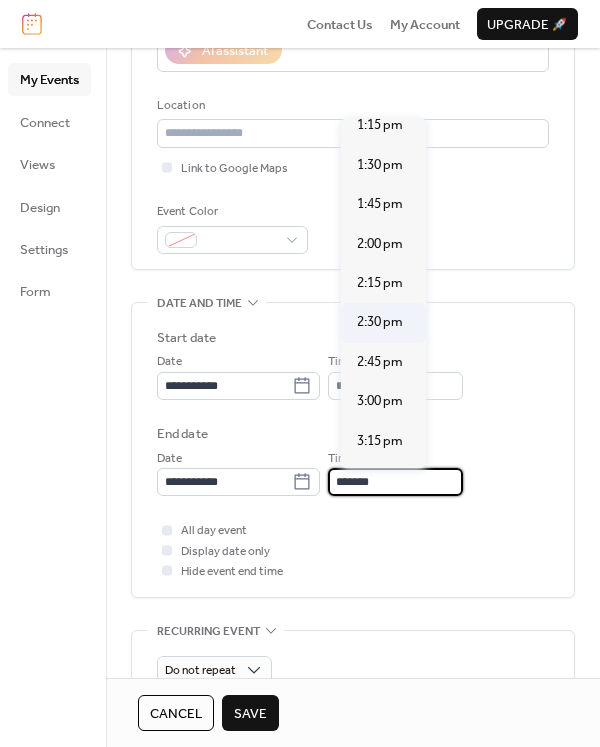 type on "*******" 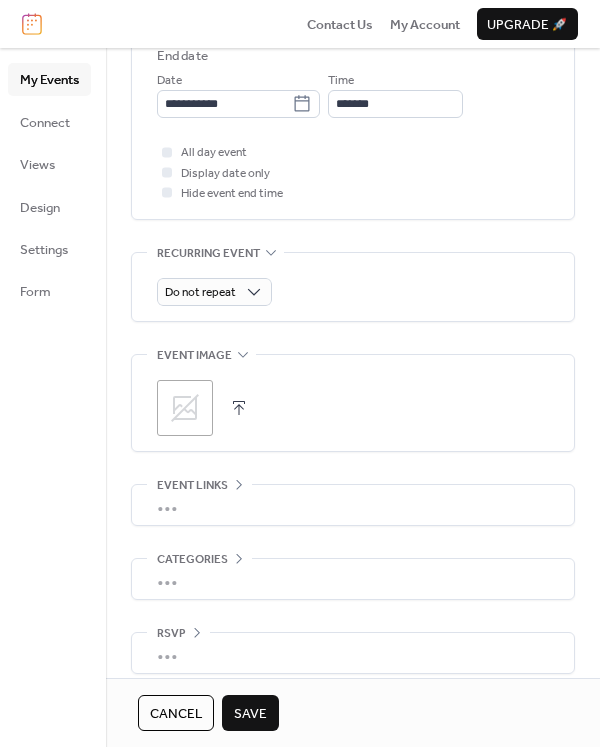 scroll, scrollTop: 772, scrollLeft: 0, axis: vertical 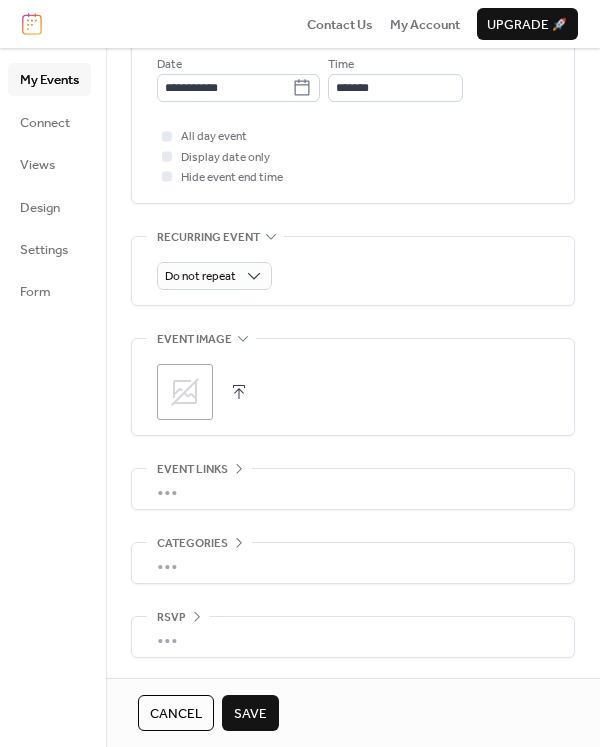 click on "Save" at bounding box center (250, 714) 